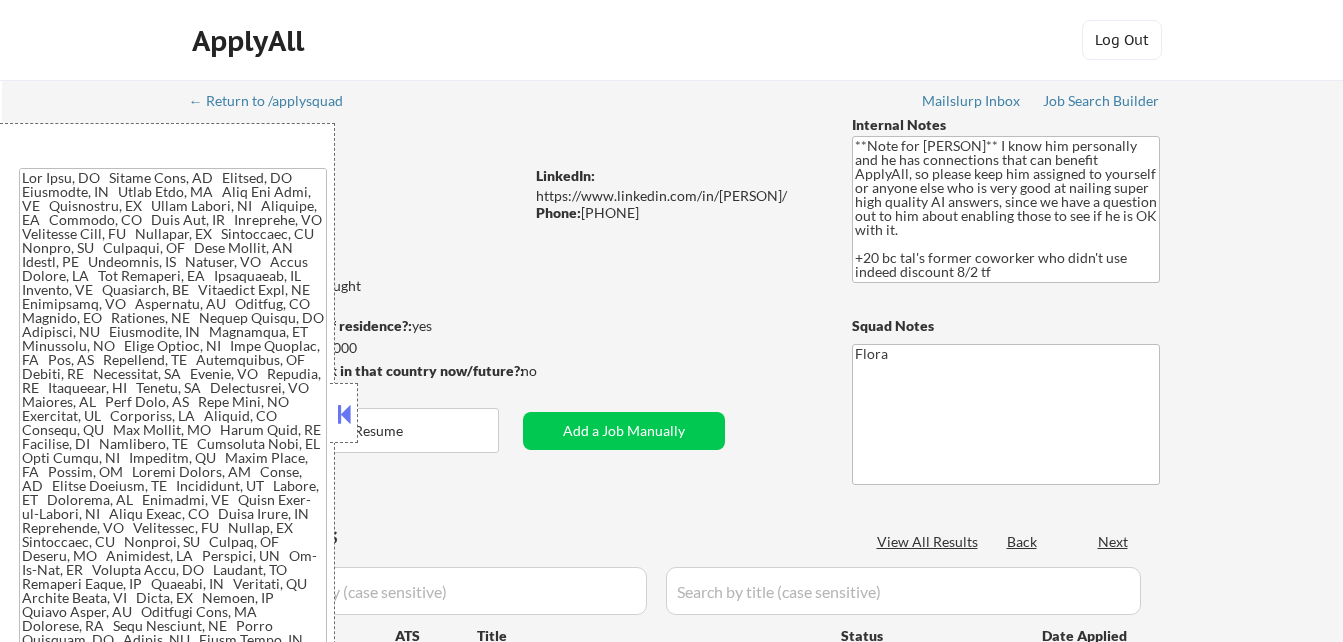 select on ""pending"" 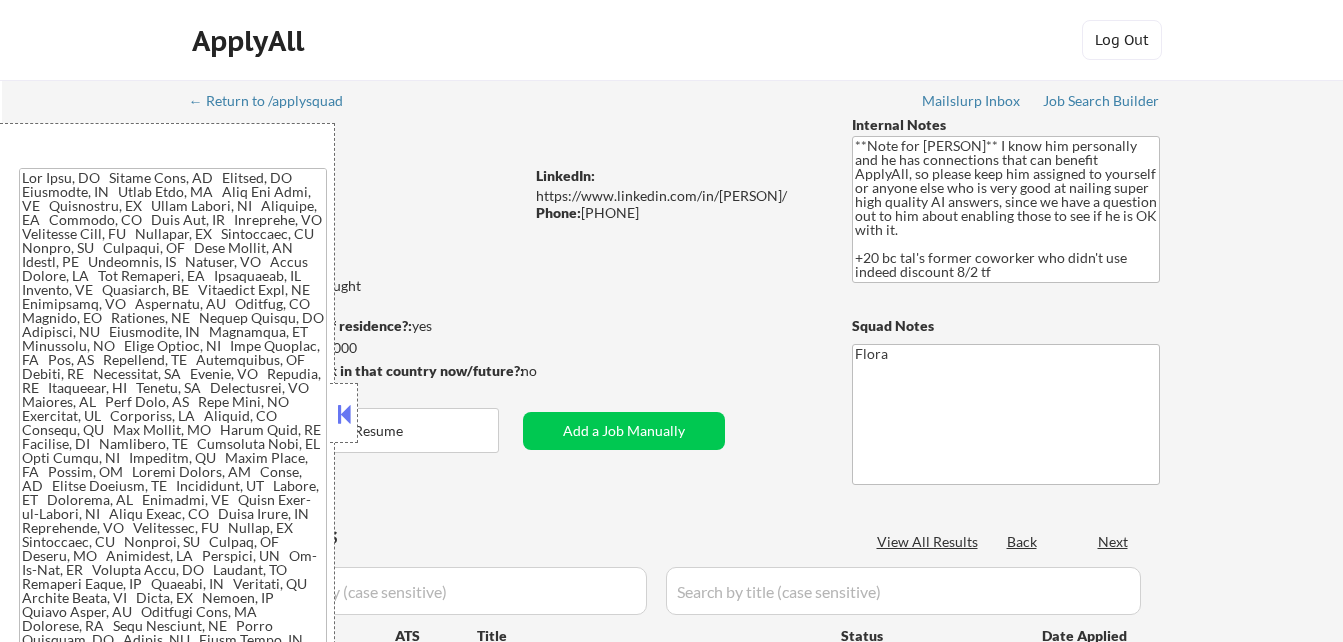 select on ""pending"" 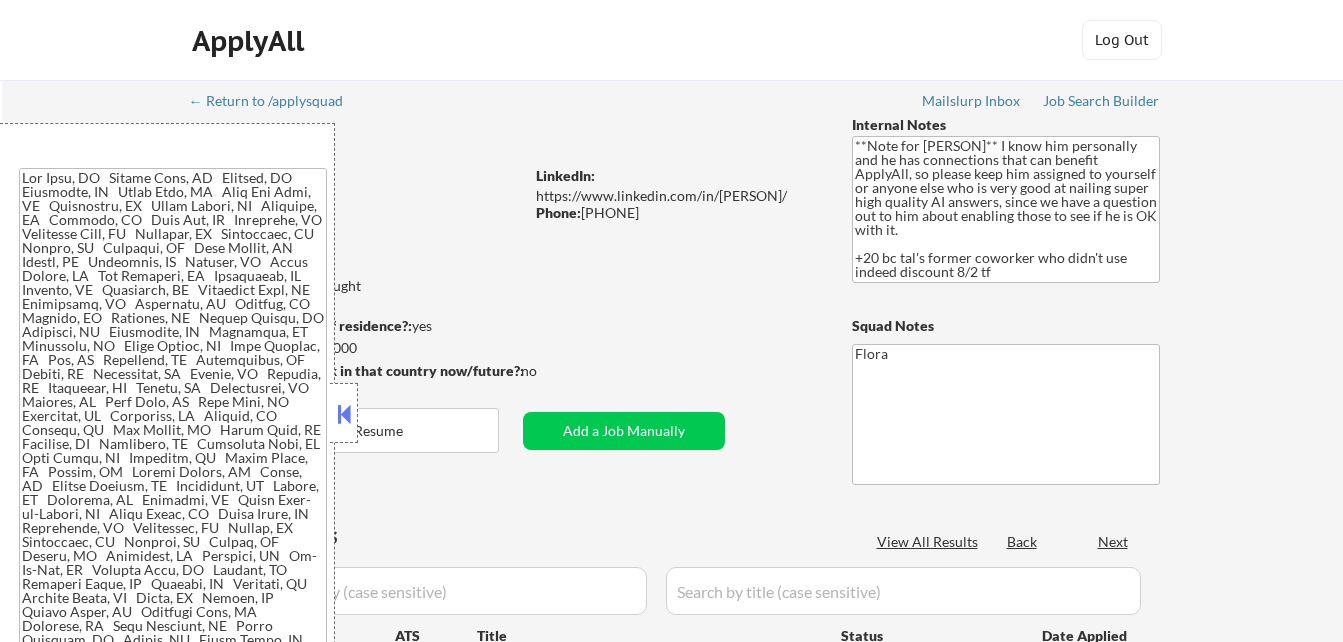 scroll, scrollTop: 0, scrollLeft: 0, axis: both 